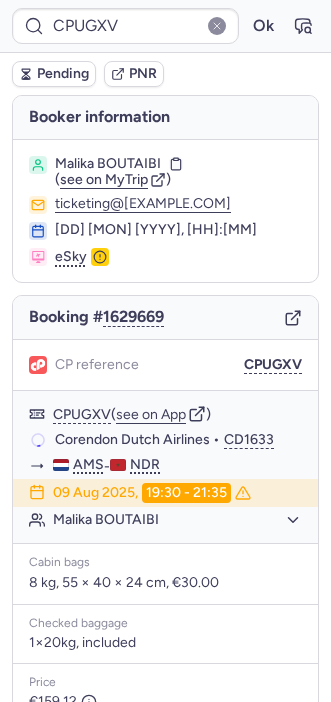 scroll, scrollTop: 0, scrollLeft: 0, axis: both 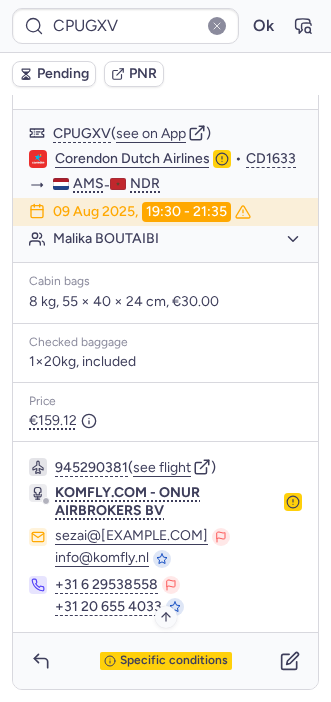 click on "Specific conditions" at bounding box center [174, 661] 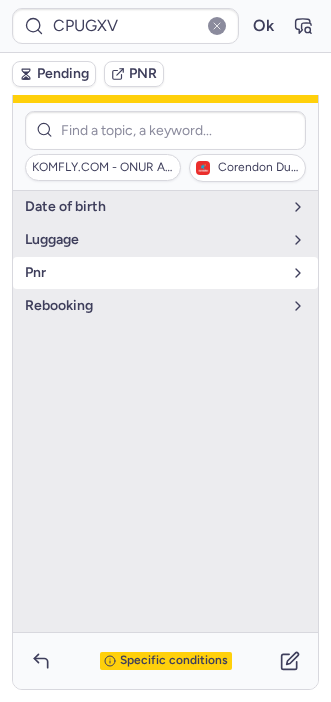 click on "pnr" at bounding box center [153, 273] 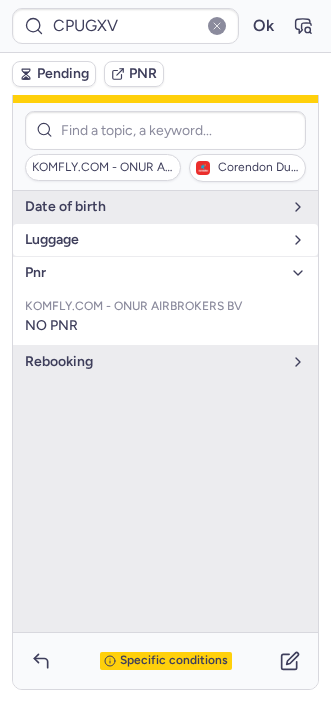 click on "luggage" at bounding box center [153, 240] 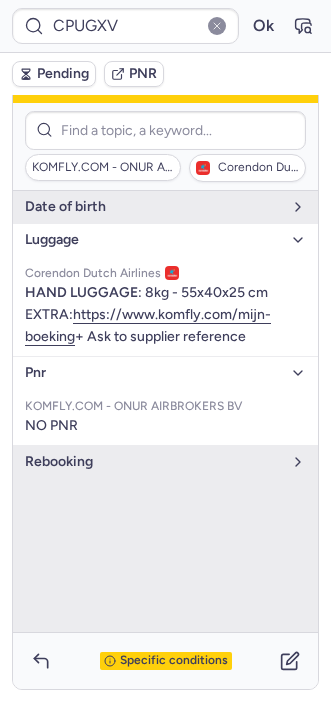 click on "Specific conditions" at bounding box center (165, 661) 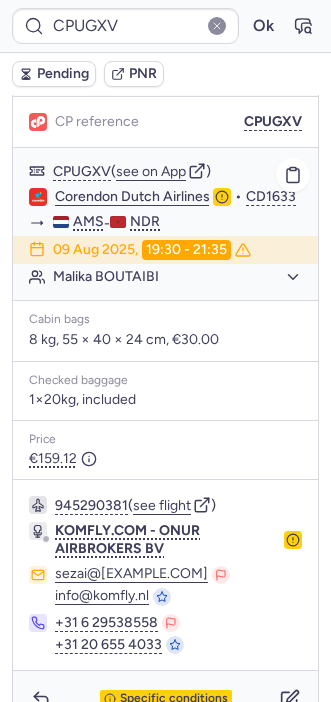 scroll, scrollTop: 298, scrollLeft: 0, axis: vertical 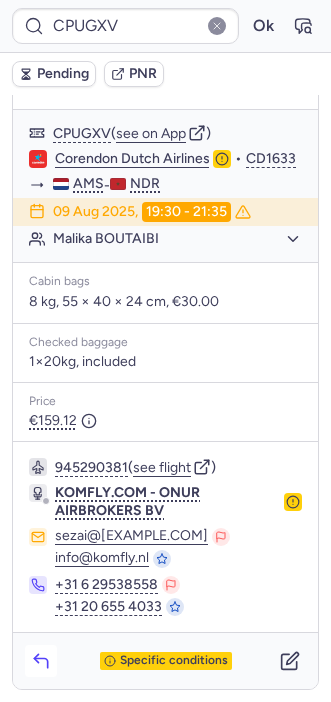 click 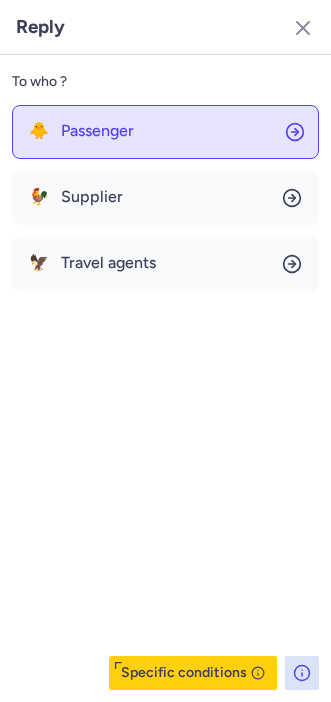 click on "Passenger" at bounding box center (97, 131) 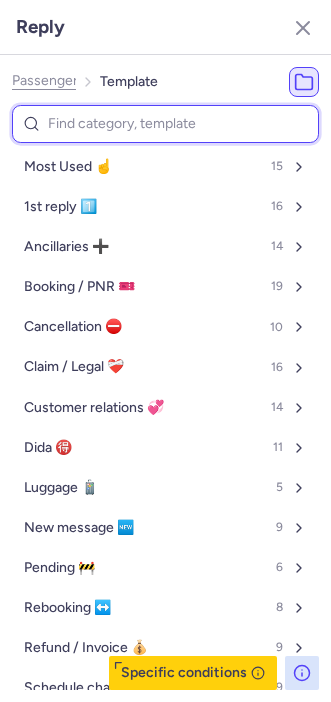type on "a" 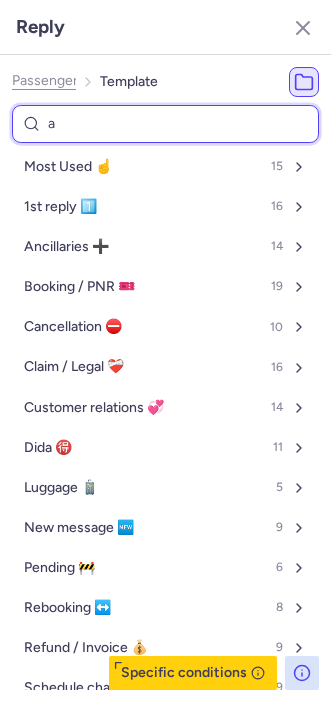 select on "en" 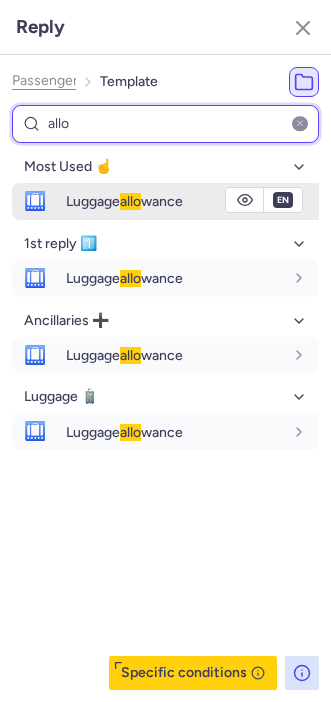 type on "allo" 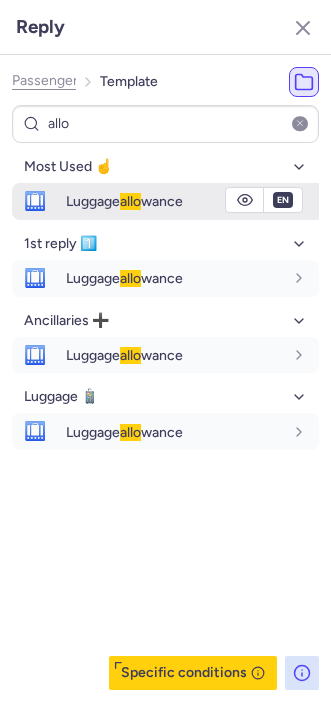 click on "Luggage  allo wance" at bounding box center (192, 201) 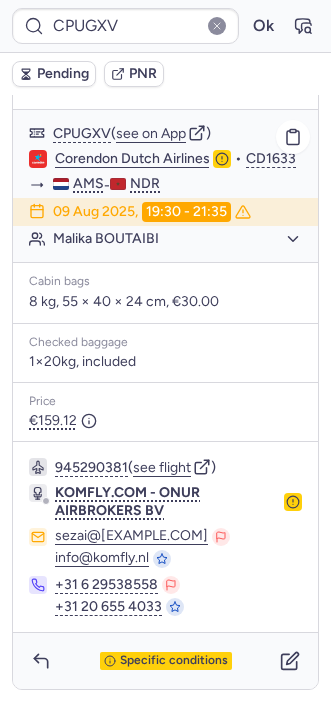 type on "[ALPHANUMERIC]" 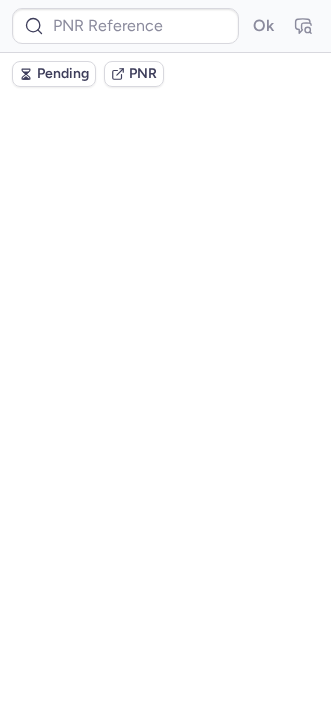 scroll, scrollTop: 0, scrollLeft: 0, axis: both 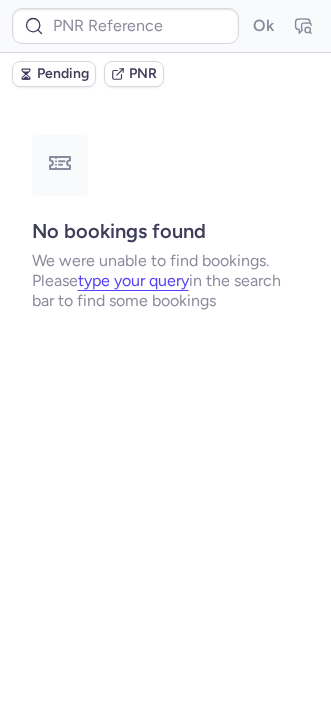 type on "CPQBB3" 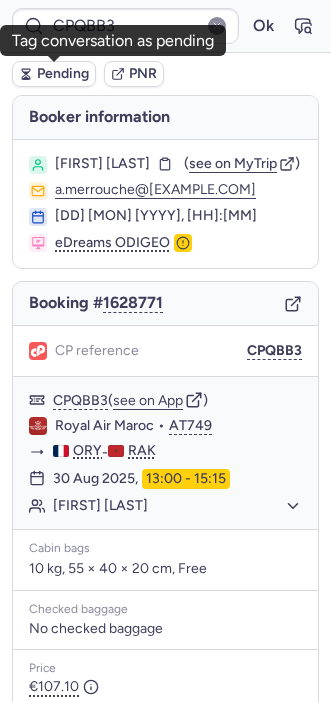 click on "Pending" at bounding box center [54, 74] 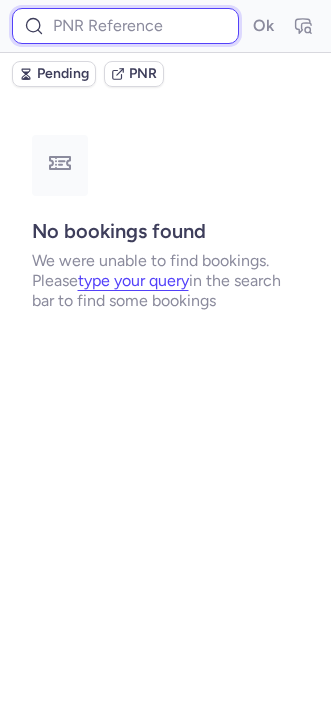 paste on "CPF5JM" 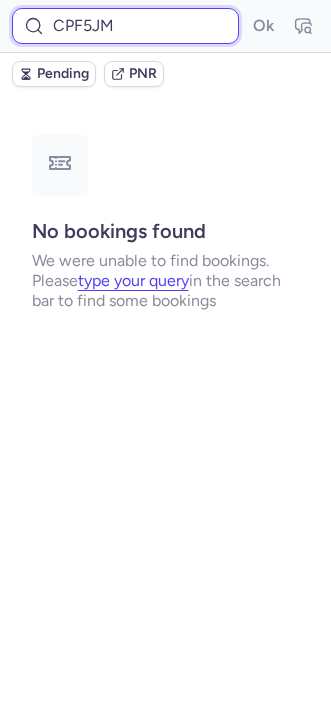 click on "CPF5JM" at bounding box center [125, 26] 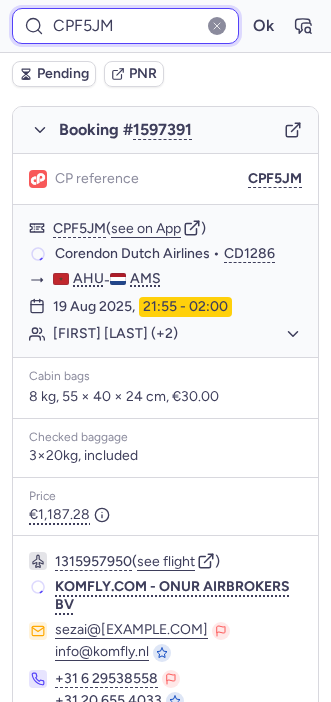 scroll, scrollTop: 1087, scrollLeft: 0, axis: vertical 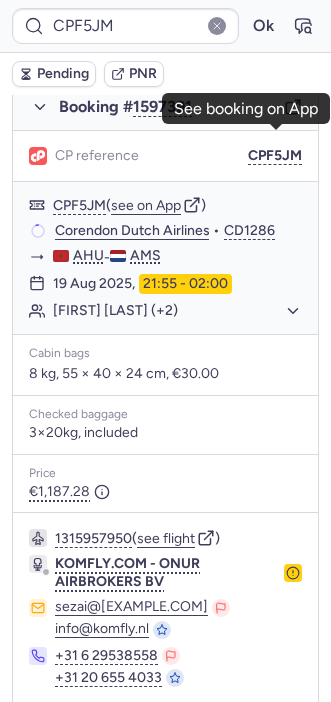click 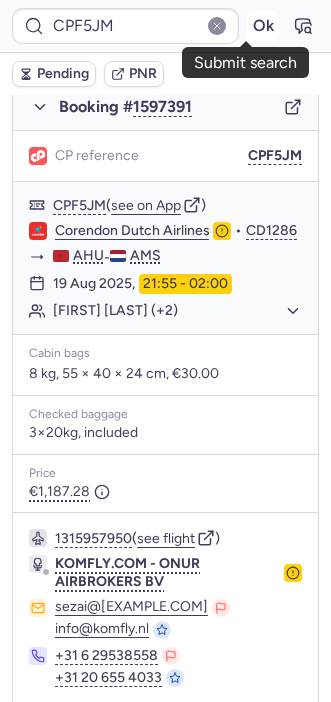 click on "Ok" at bounding box center [263, 26] 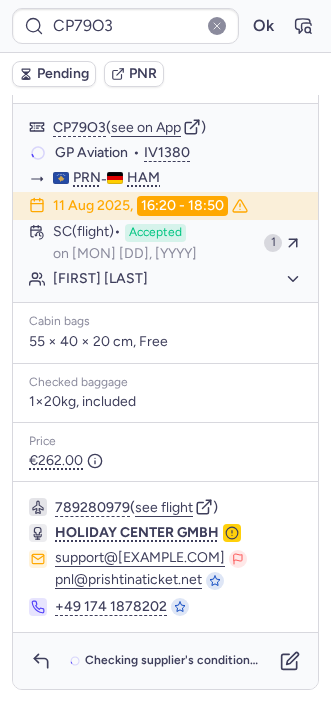 scroll, scrollTop: 1173, scrollLeft: 0, axis: vertical 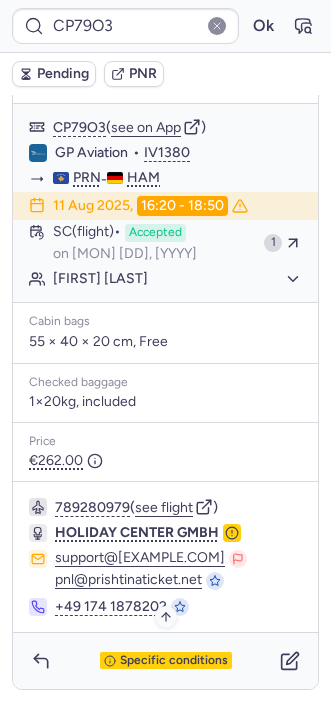 click on "Specific conditions" at bounding box center (174, 661) 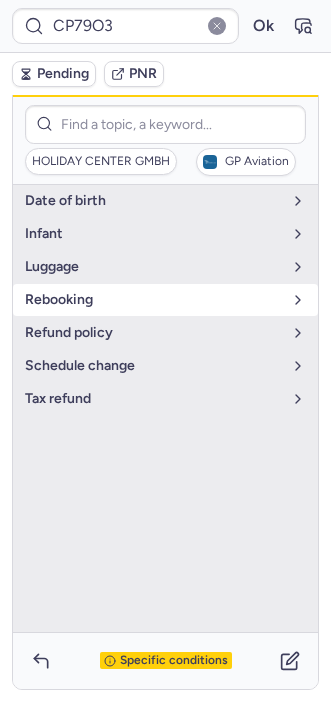 click on "rebooking" at bounding box center (165, 300) 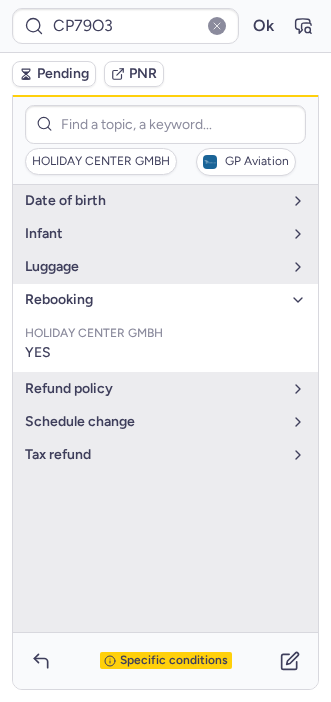 click on "Specific conditions" at bounding box center [165, 661] 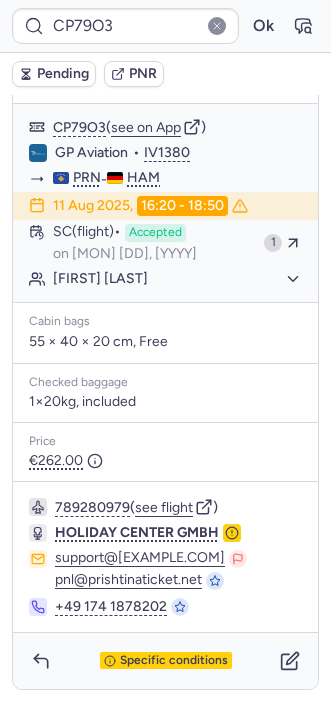 type on "6107010" 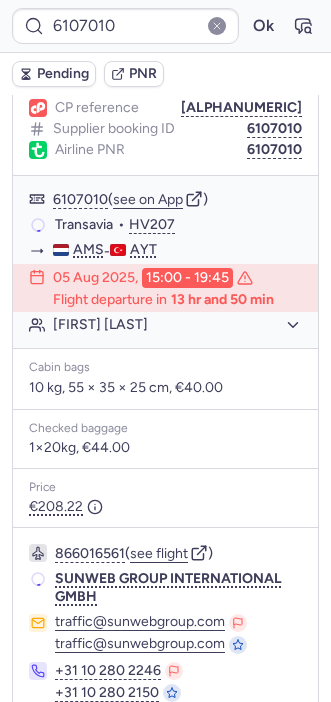 scroll, scrollTop: 365, scrollLeft: 0, axis: vertical 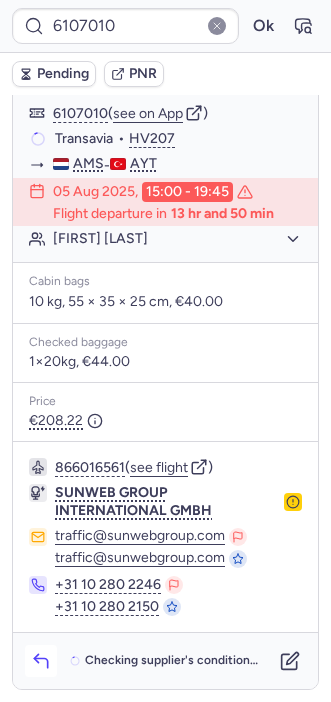 click 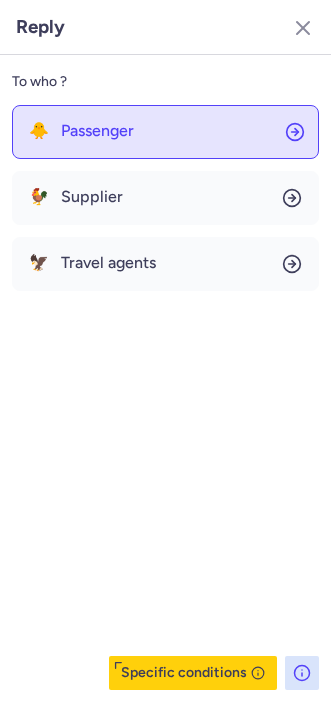 click on "🐥 Passenger" 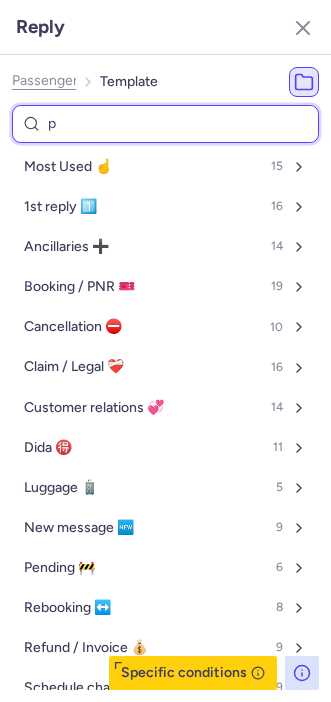 type on "pn" 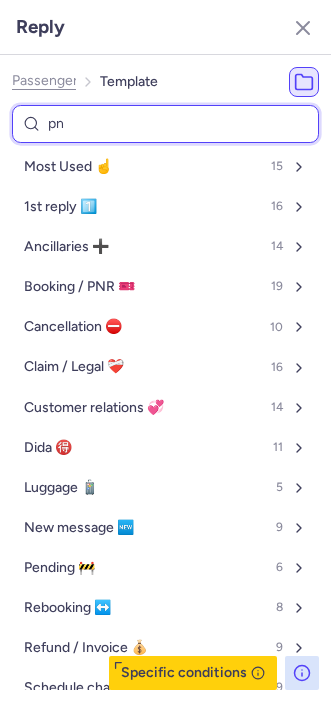 select on "en" 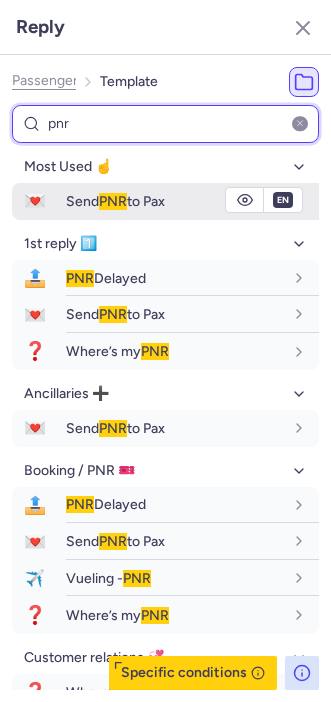 type on "pnr" 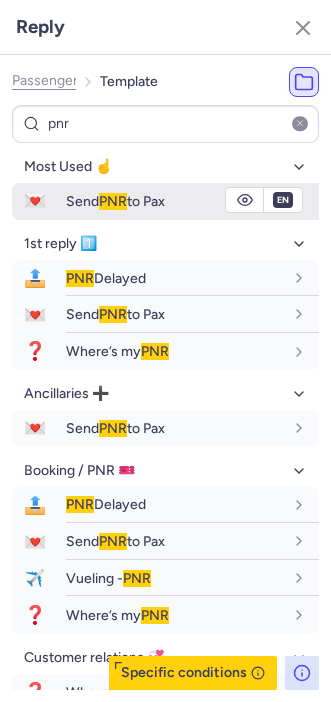 click on "Send  PNR  to Pax" at bounding box center [115, 201] 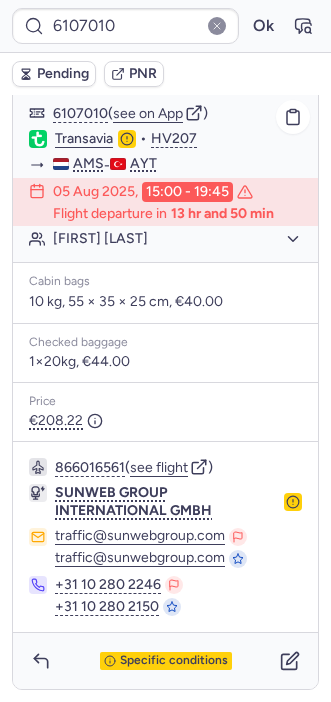 scroll, scrollTop: 272, scrollLeft: 0, axis: vertical 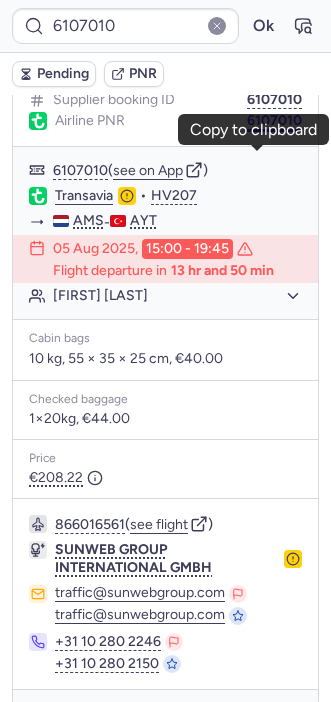 click on "6107010" at bounding box center [274, 121] 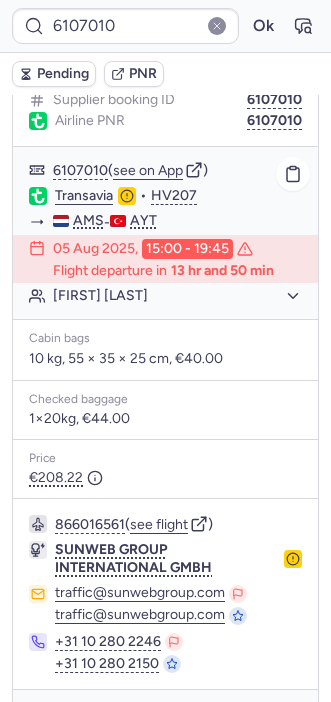 type on "CPNRD5" 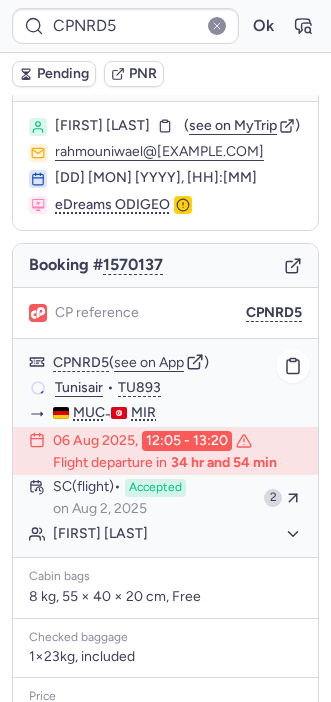 scroll, scrollTop: 325, scrollLeft: 0, axis: vertical 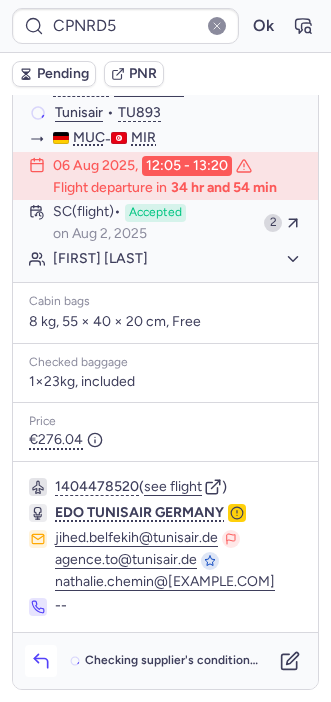 drag, startPoint x: 51, startPoint y: 670, endPoint x: 40, endPoint y: 668, distance: 11.18034 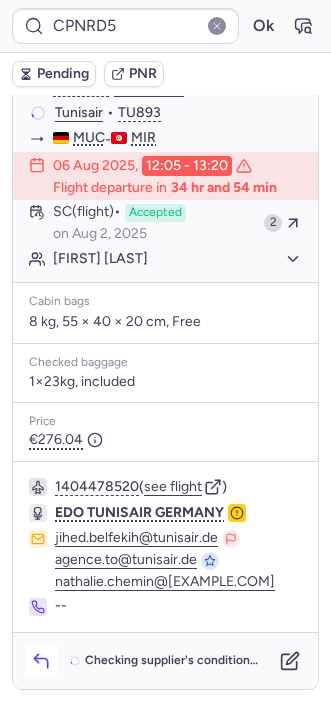 click at bounding box center (41, 661) 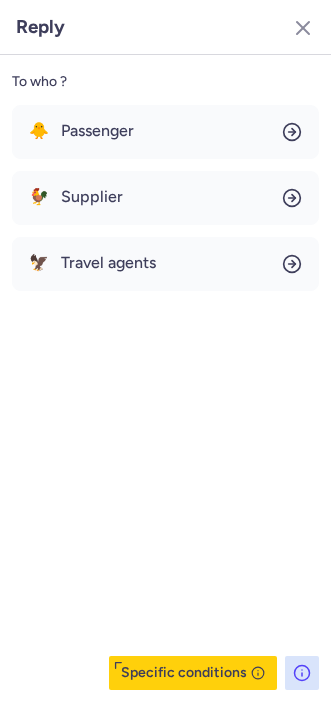 click on "To who ? 🐥 Passenger 🐓 Supplier 🦅 Travel agents  Specific conditions" 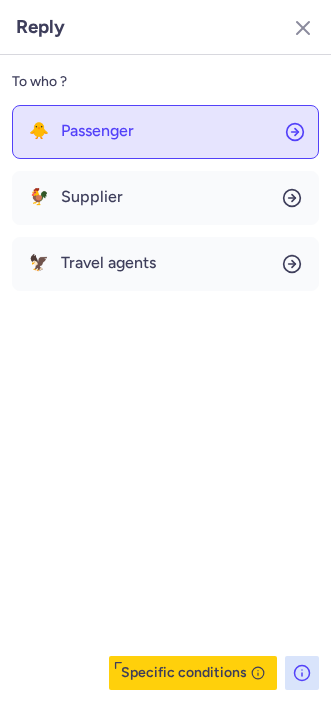 click on "🐥 Passenger" 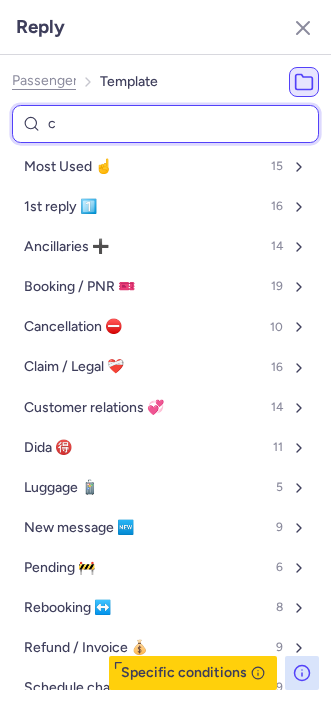 type on "ca" 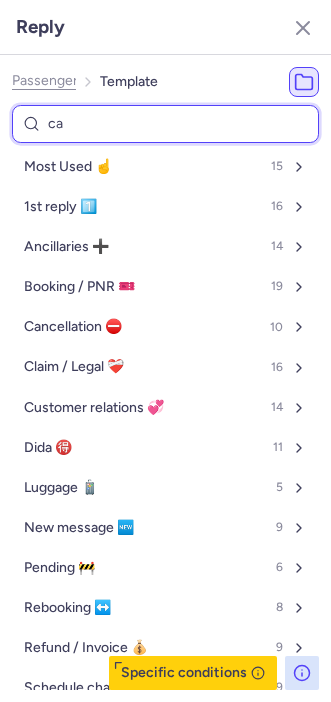 select on "en" 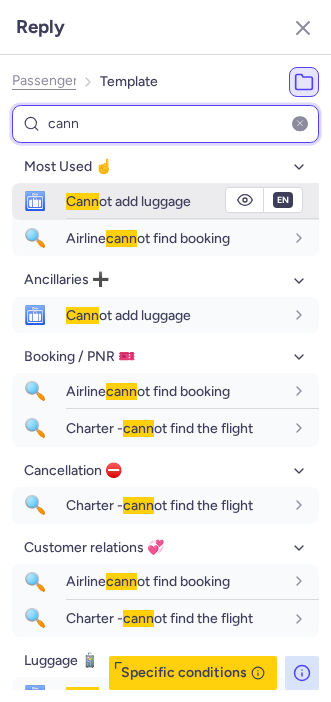 type on "cann" 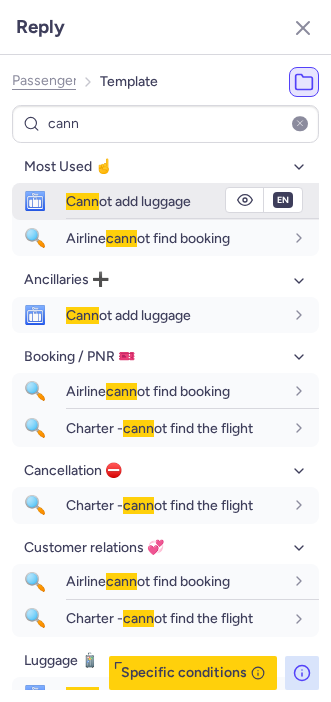 click on "Cann ot add luggage" at bounding box center [192, 201] 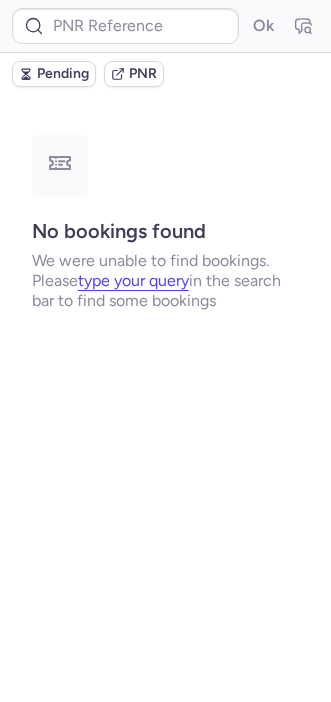 scroll, scrollTop: 0, scrollLeft: 0, axis: both 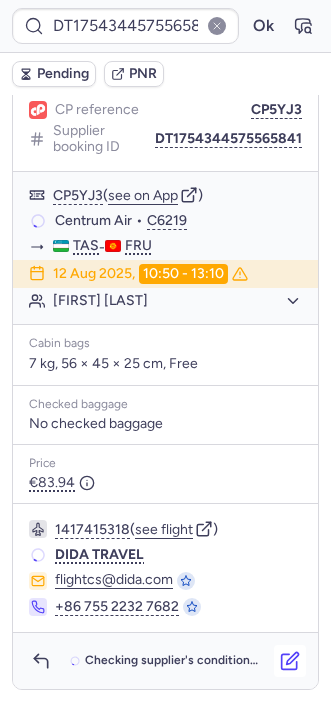 click 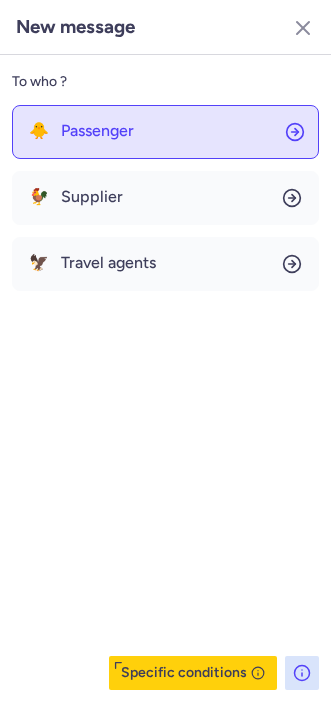 click on "🐥 Passenger" 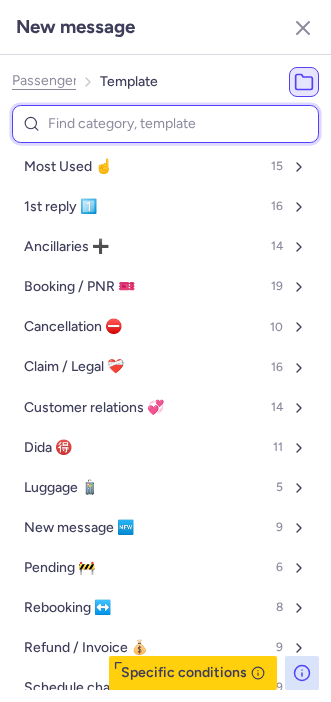 type on "u" 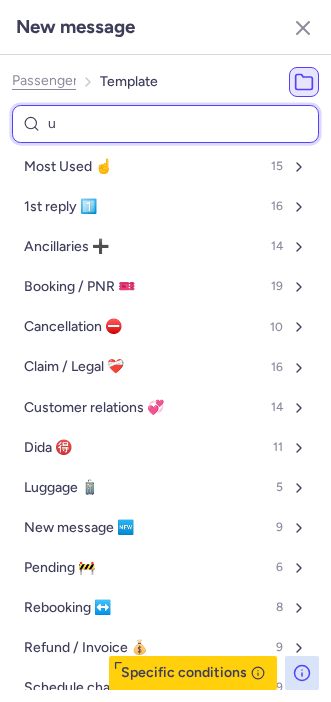 select on "en" 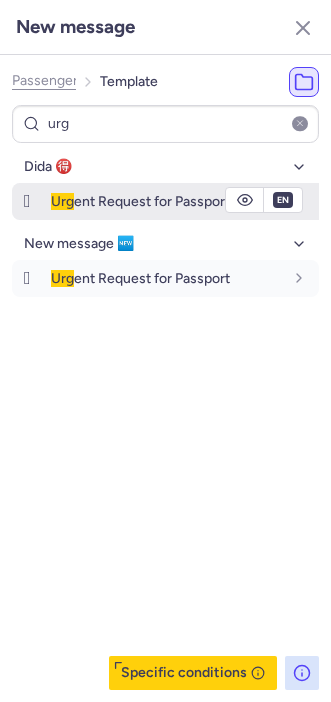 click on "Urg" at bounding box center [62, 201] 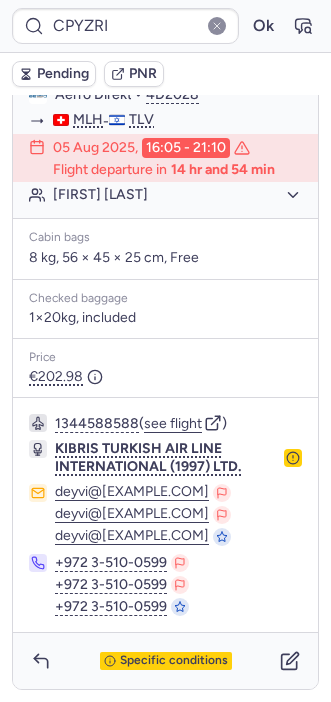 scroll, scrollTop: 343, scrollLeft: 0, axis: vertical 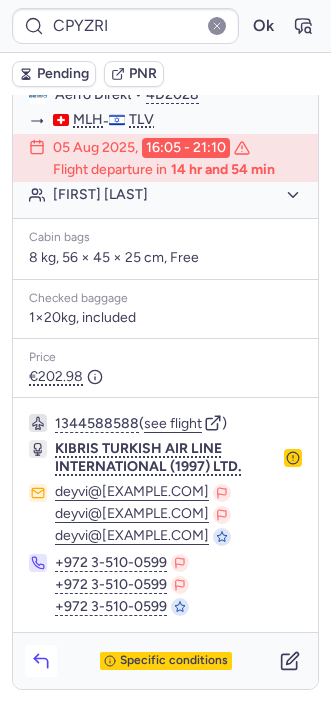 click 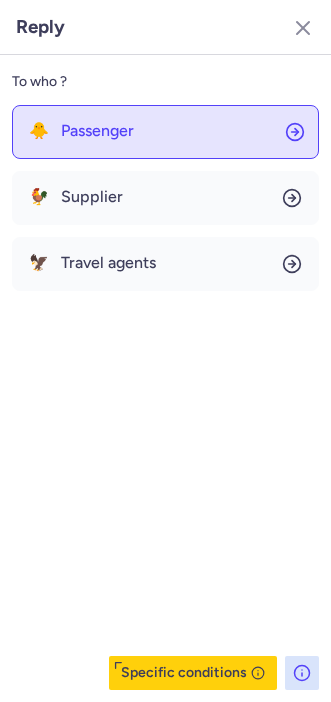 click on "🐥 Passenger" 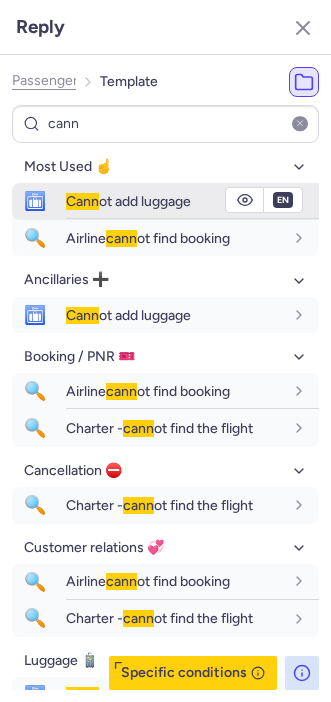 click on "Cann" at bounding box center (82, 201) 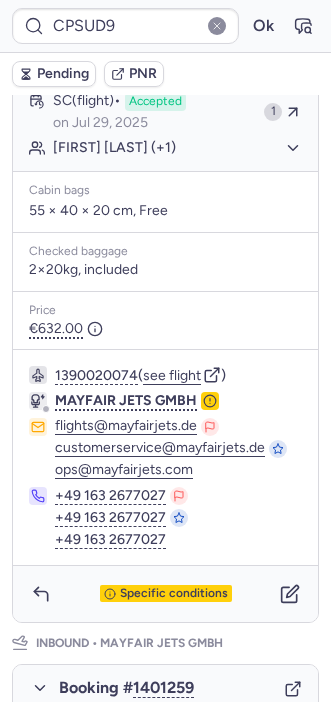 scroll, scrollTop: 577, scrollLeft: 0, axis: vertical 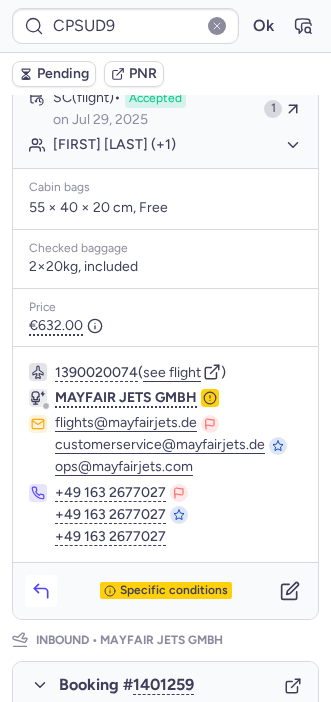 click 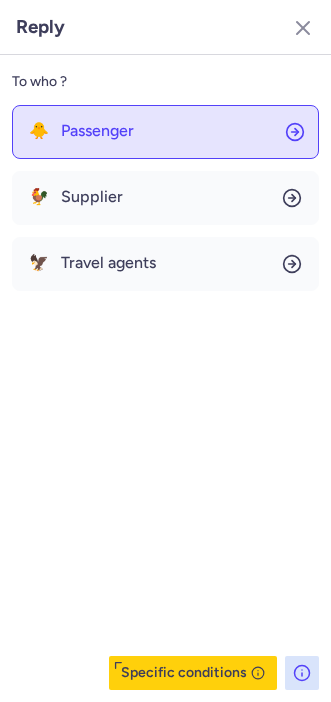 click on "🐥 Passenger" 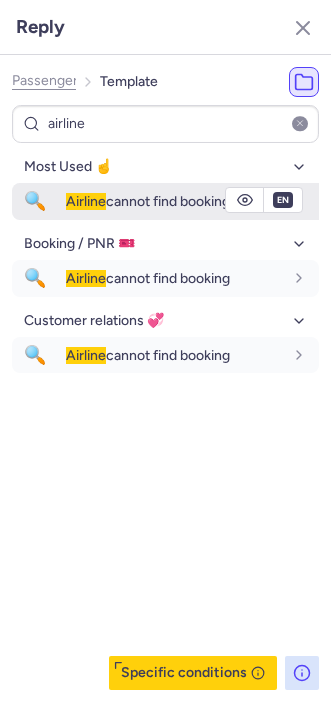 click on "Airline" at bounding box center [86, 201] 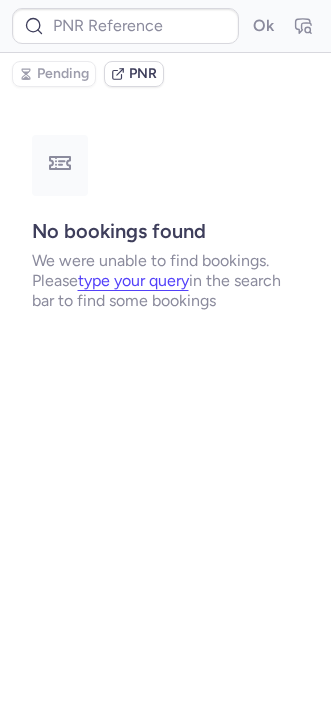 scroll, scrollTop: 0, scrollLeft: 0, axis: both 